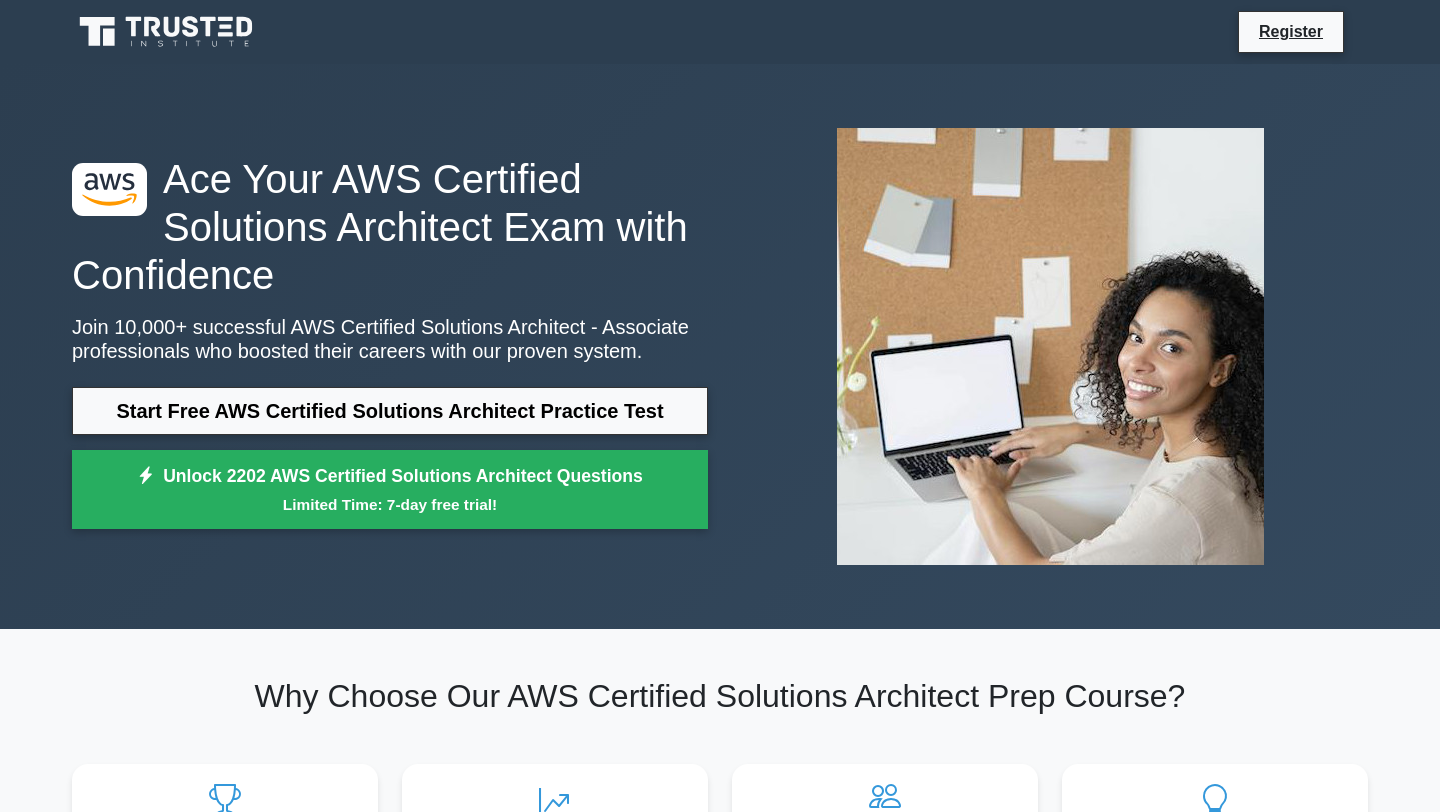 scroll, scrollTop: 0, scrollLeft: 0, axis: both 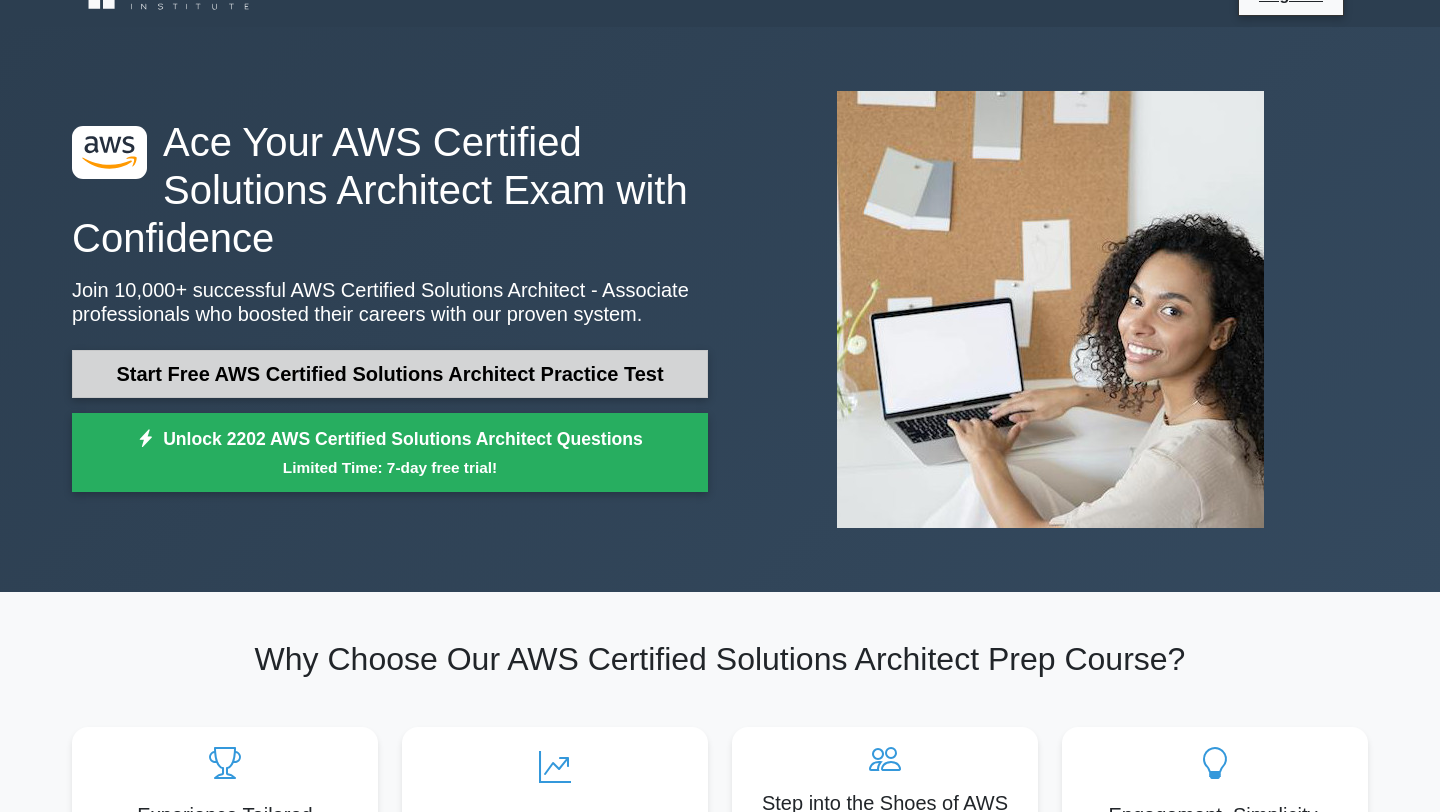 click on "Start Free AWS Certified Solutions Architect Practice Test" at bounding box center [390, 374] 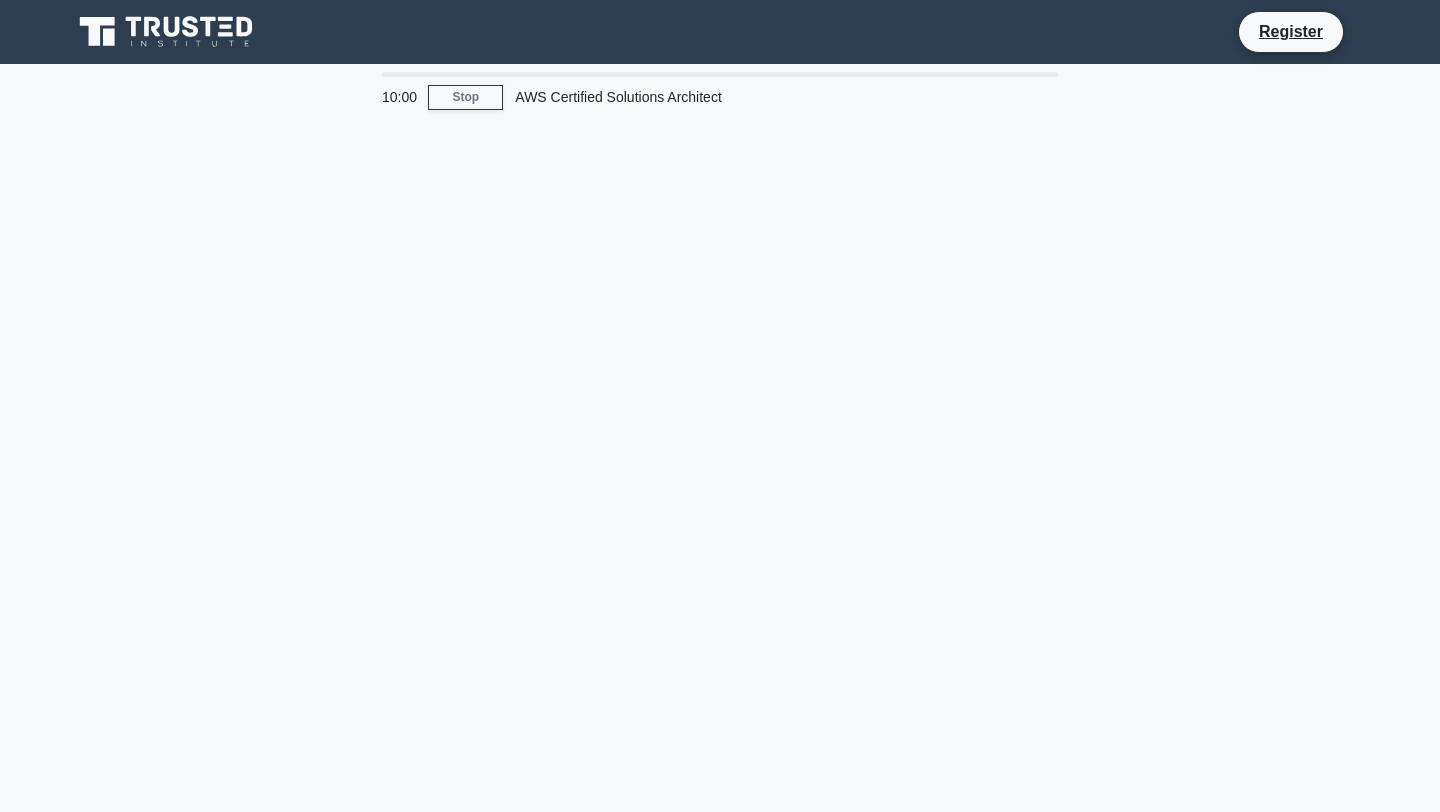 scroll, scrollTop: 0, scrollLeft: 0, axis: both 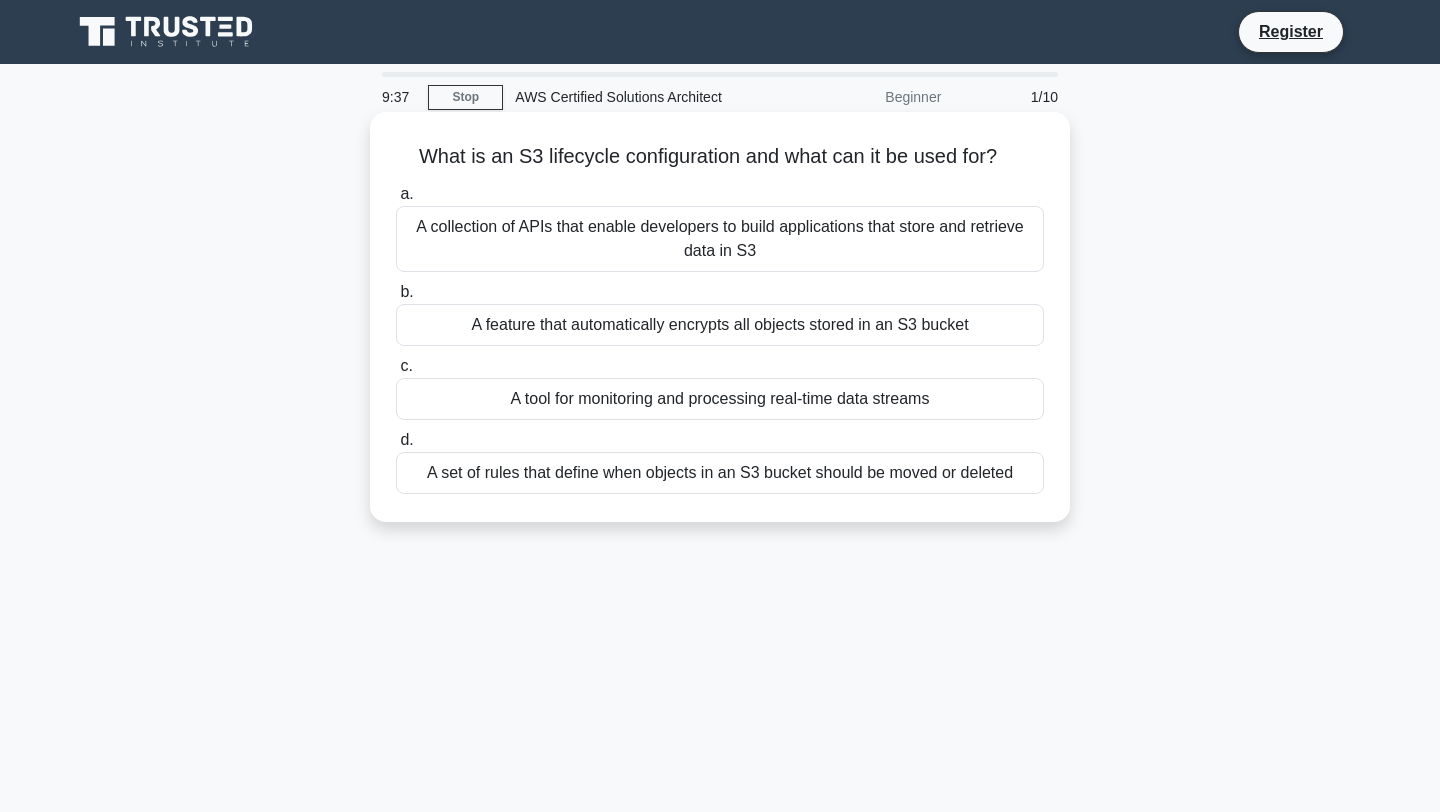 click on "A set of rules that define when objects in an S3 bucket should be moved or deleted" at bounding box center [720, 473] 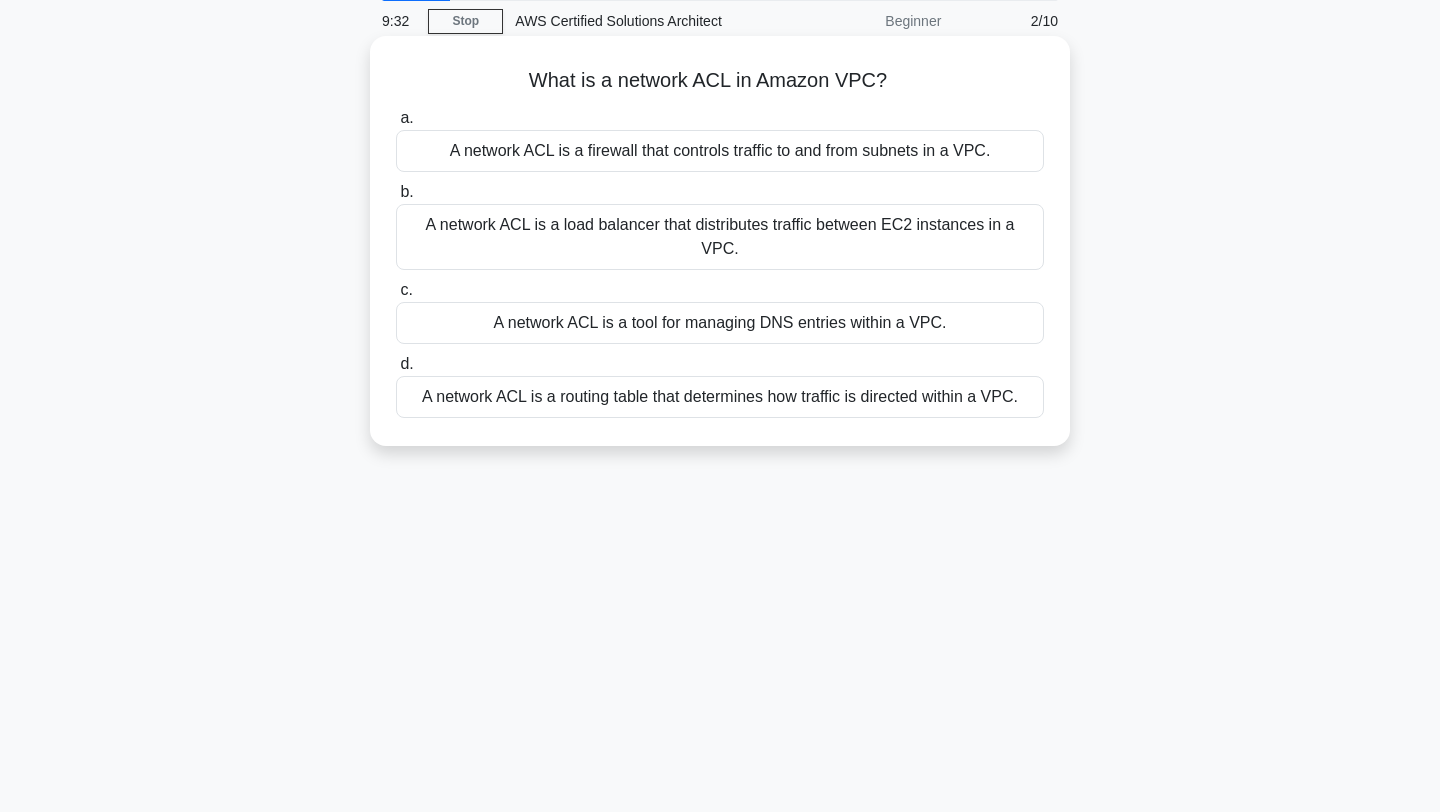 scroll, scrollTop: 0, scrollLeft: 0, axis: both 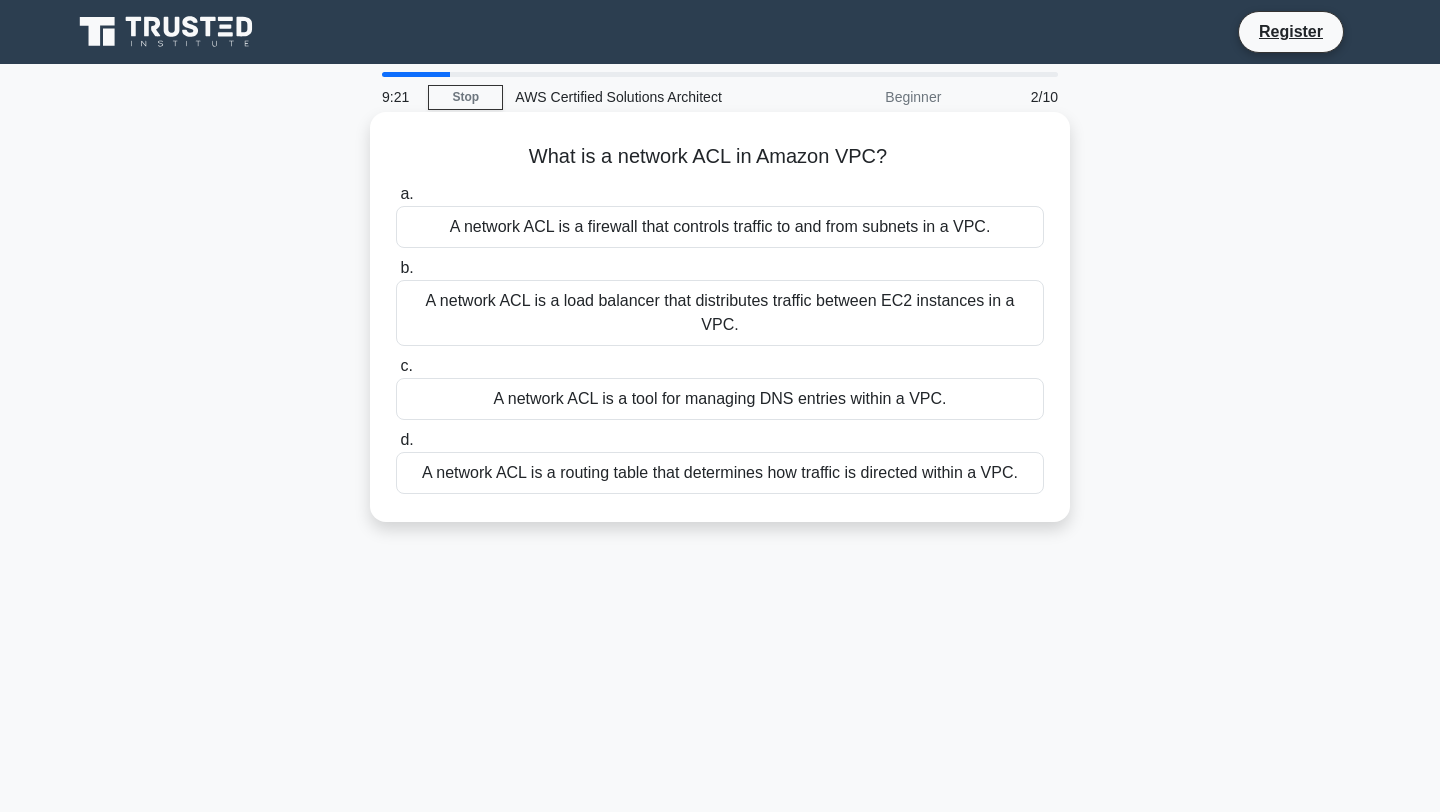 click on "A network ACL is a routing table that determines how traffic is directed within a VPC." at bounding box center (720, 473) 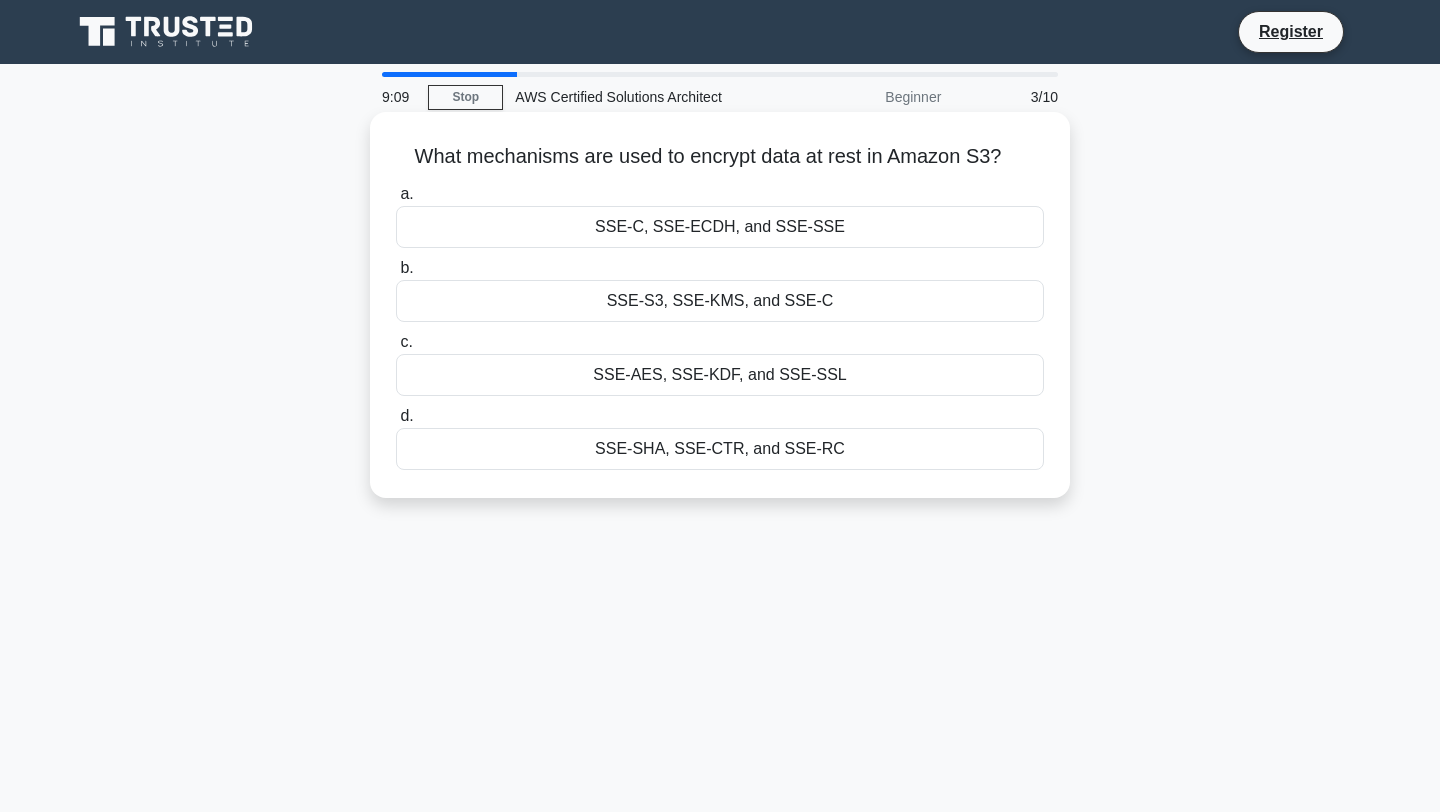 click on "SSE-S3, SSE-KMS, and SSE-C" at bounding box center [720, 301] 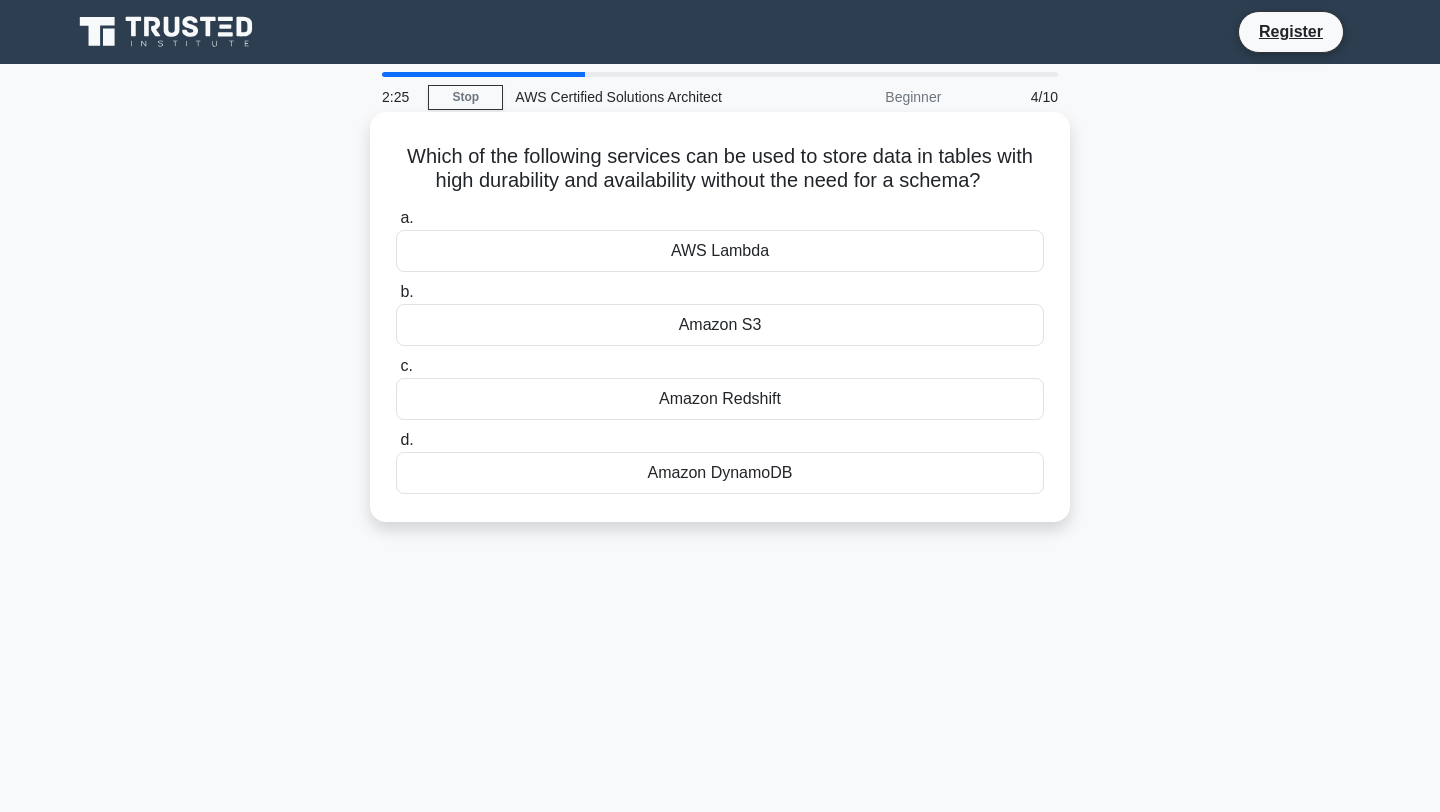 scroll, scrollTop: 14, scrollLeft: 0, axis: vertical 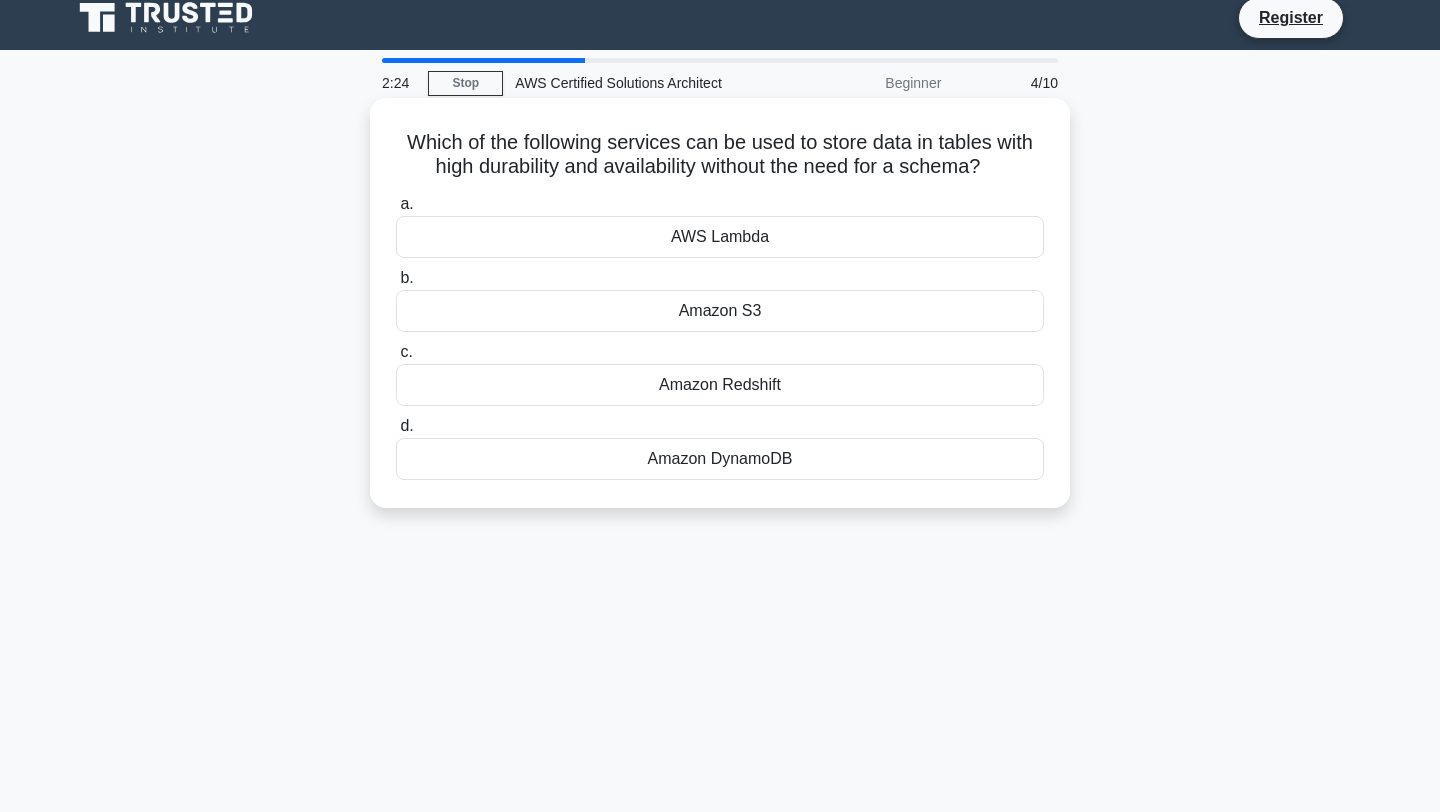 click on "Amazon Redshift" at bounding box center (720, 385) 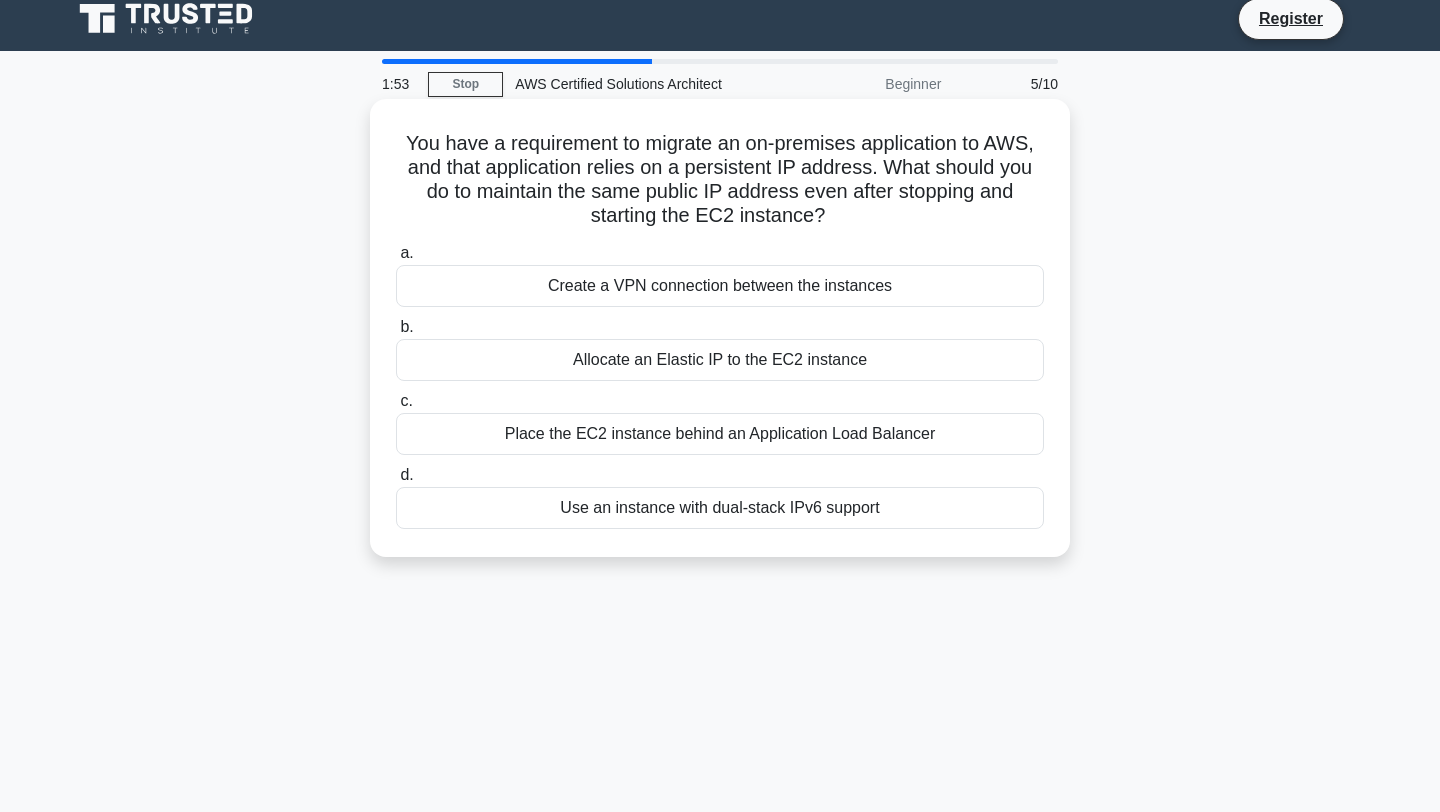 scroll, scrollTop: 7, scrollLeft: 0, axis: vertical 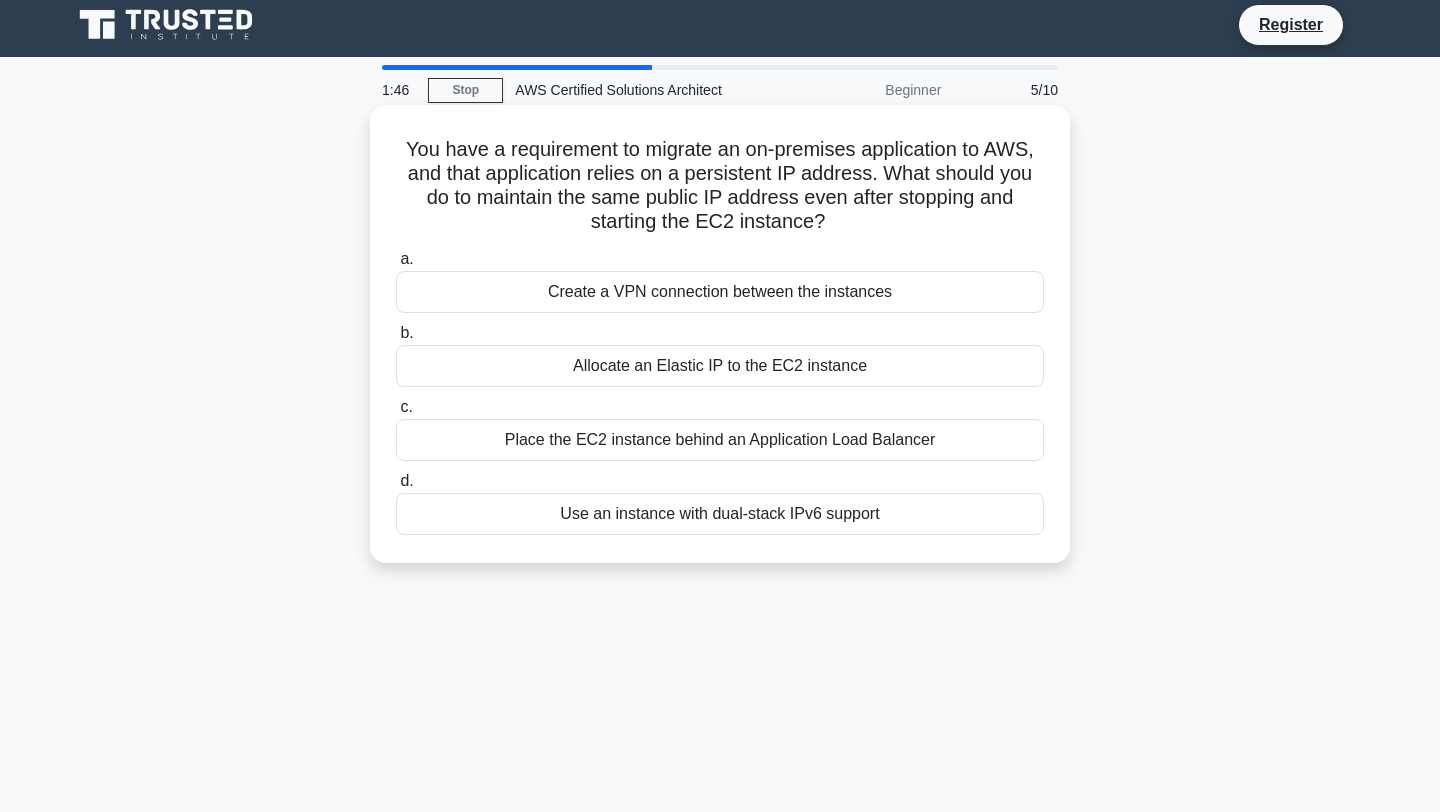 click on "Allocate an Elastic IP to the EC2 instance" at bounding box center [720, 366] 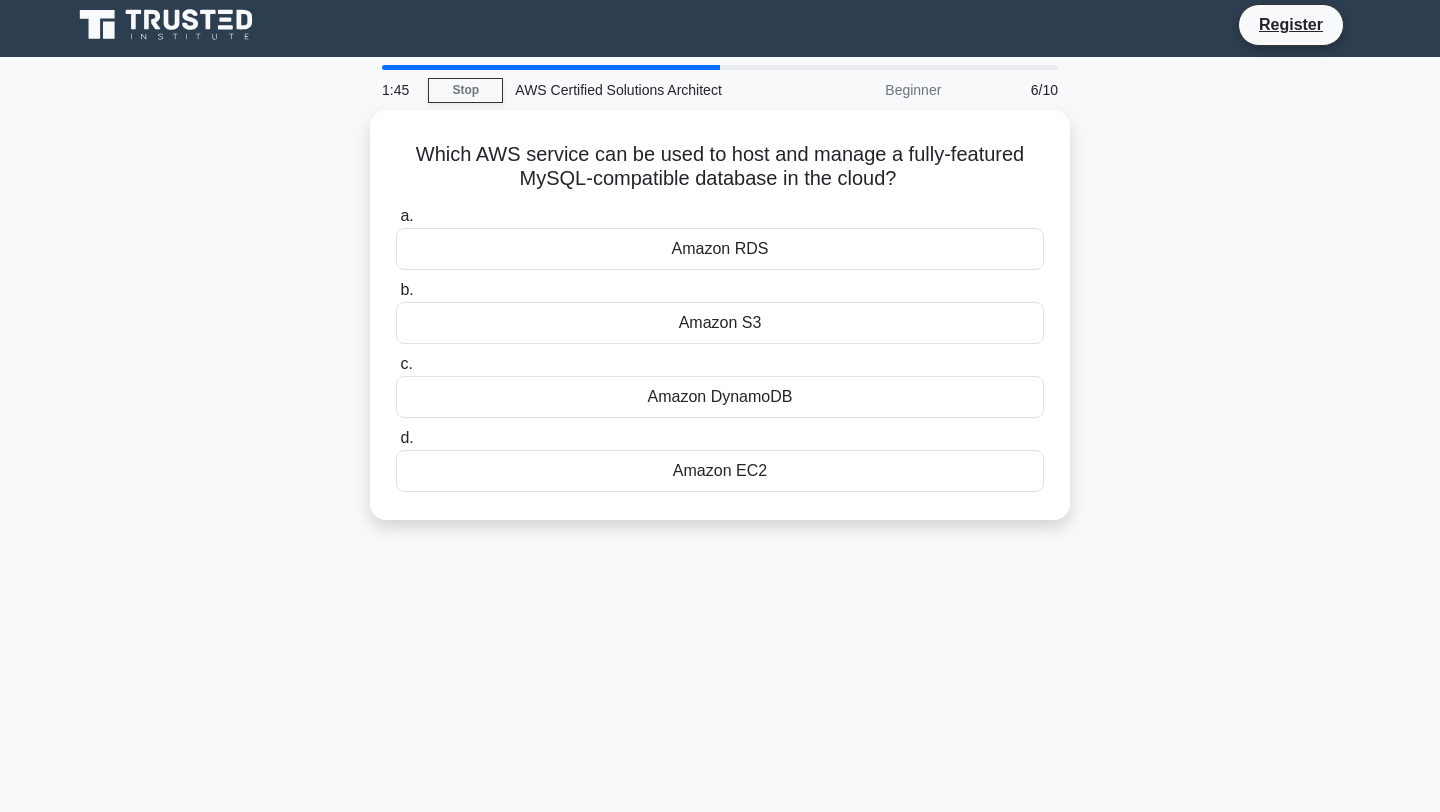 scroll, scrollTop: 0, scrollLeft: 0, axis: both 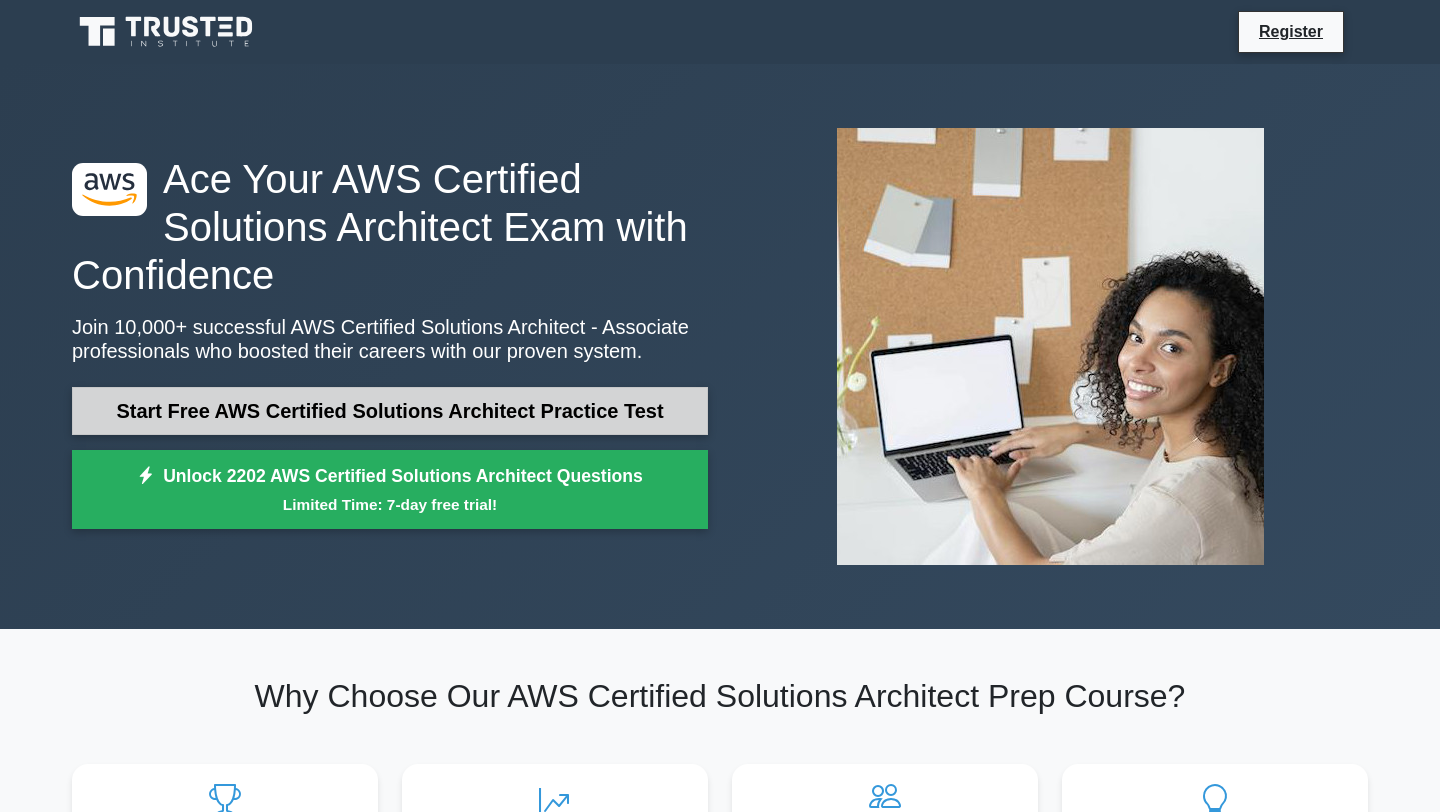 click on "Start Free AWS Certified Solutions Architect Practice Test" at bounding box center [390, 411] 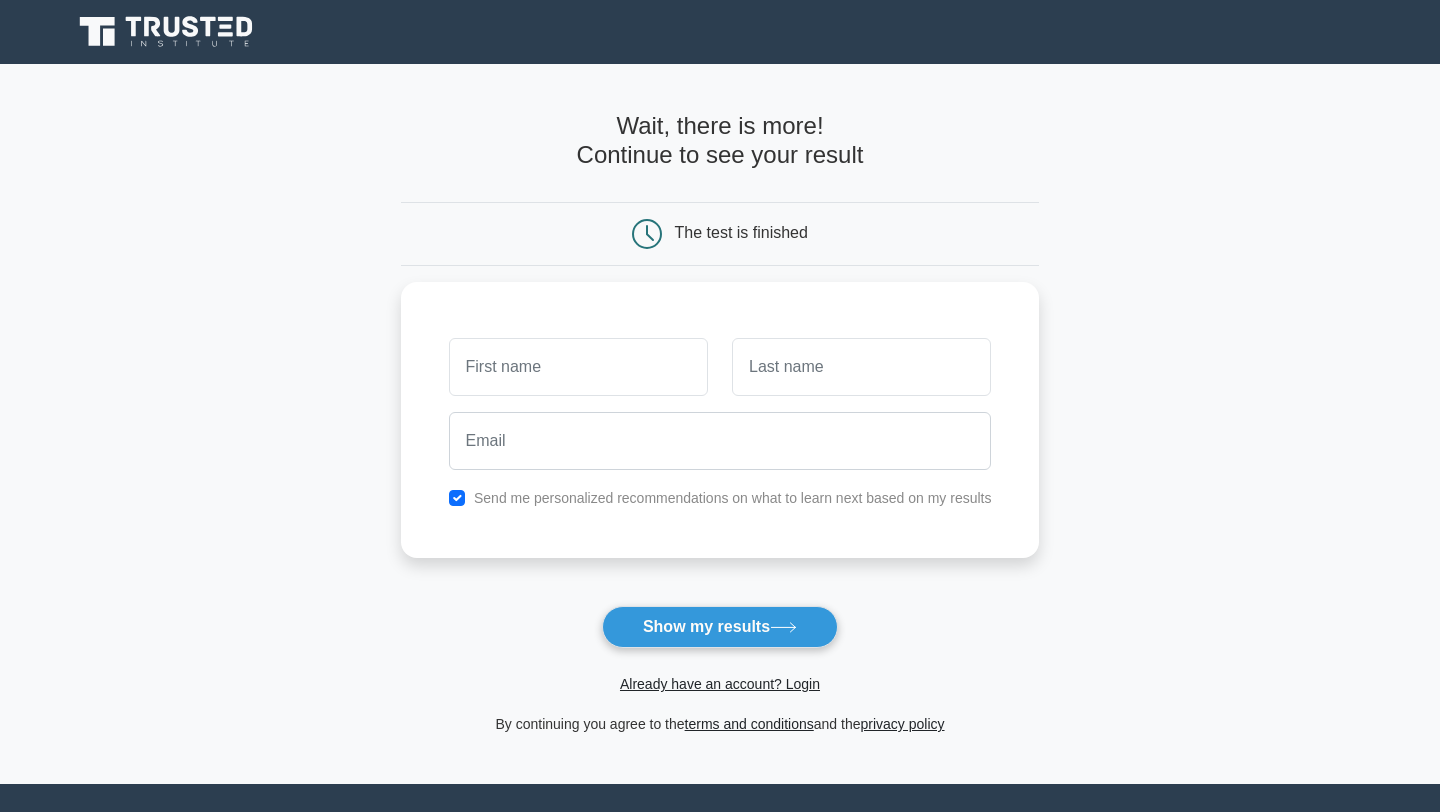 scroll, scrollTop: 0, scrollLeft: 0, axis: both 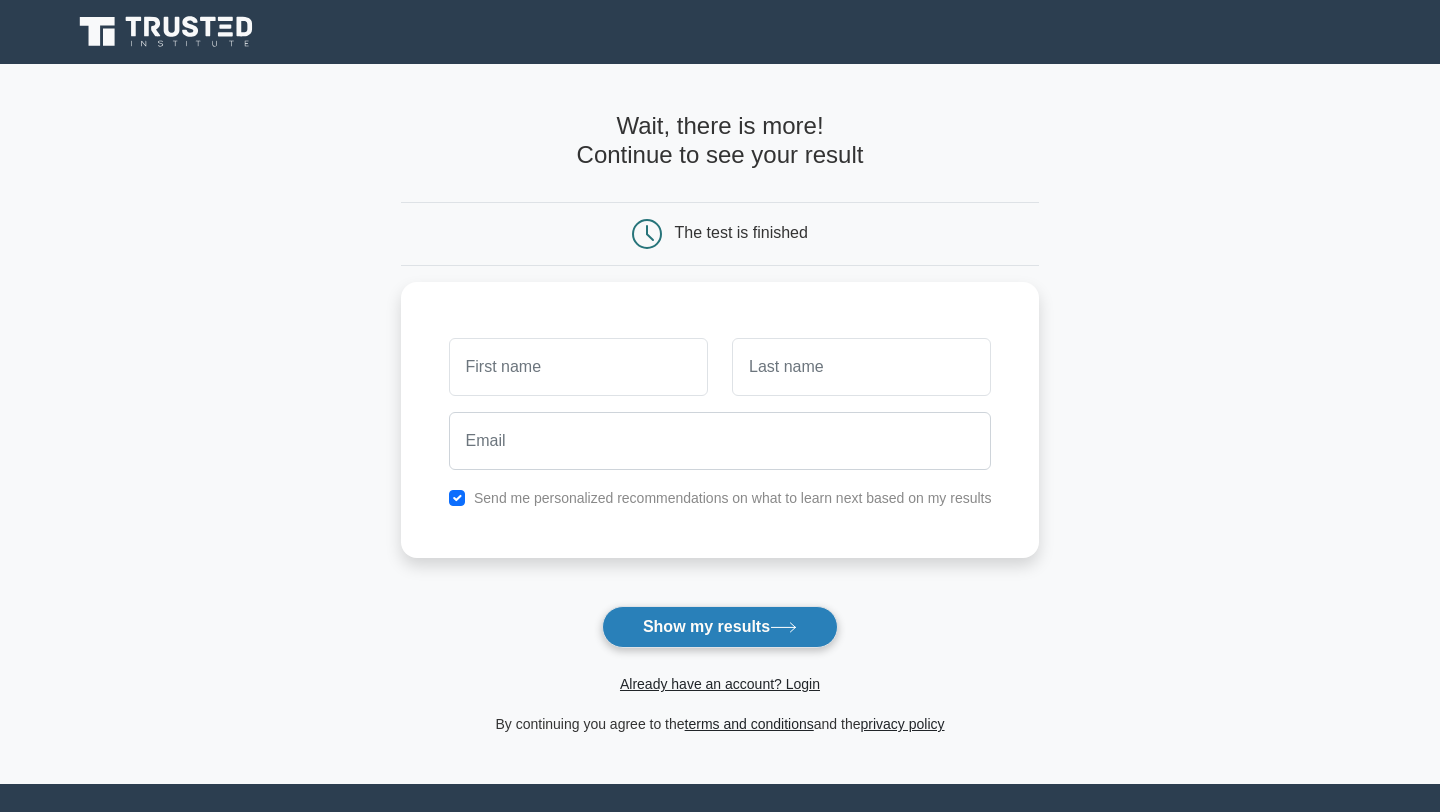 click on "Show my results" at bounding box center (720, 627) 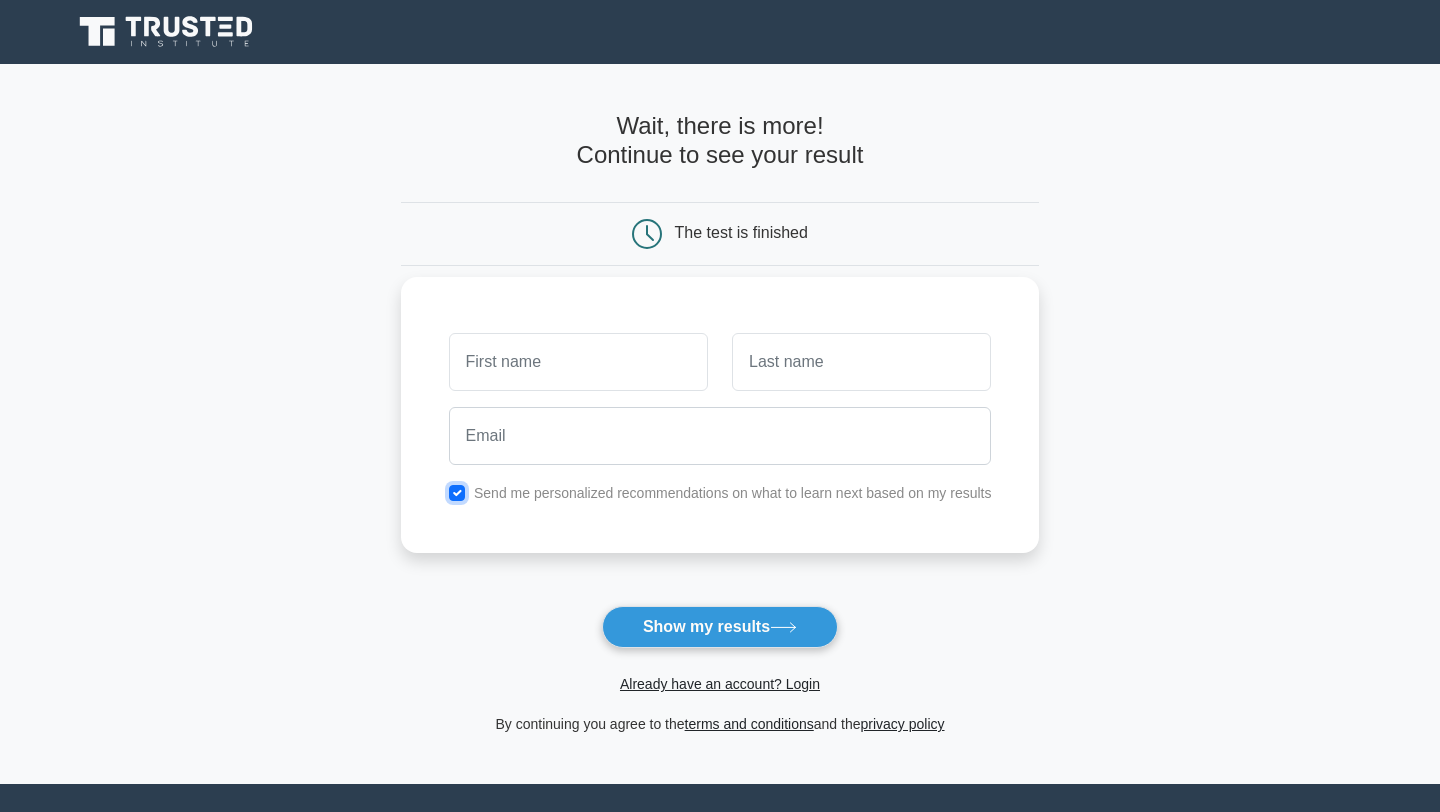 click at bounding box center (457, 493) 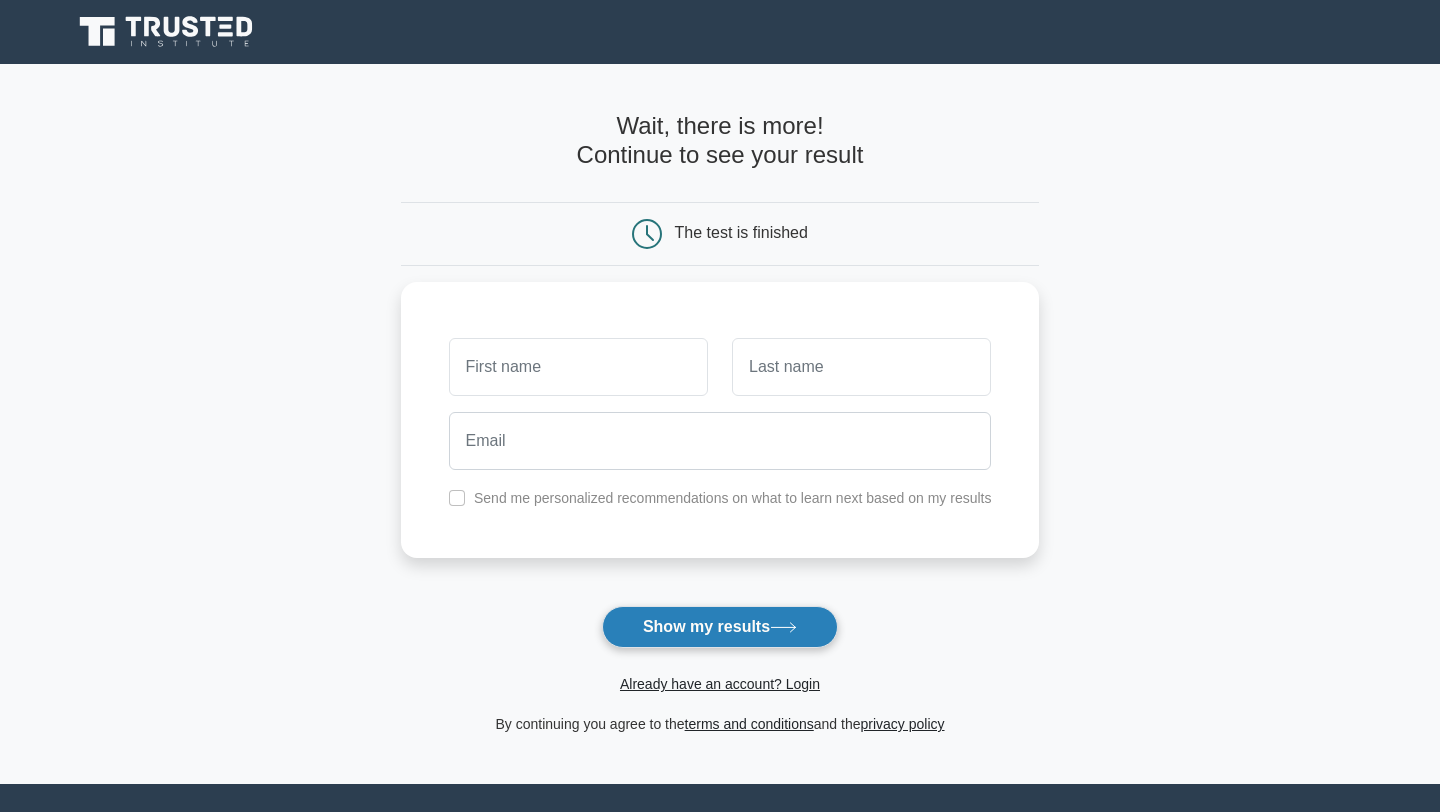 click on "Show my results" at bounding box center (720, 627) 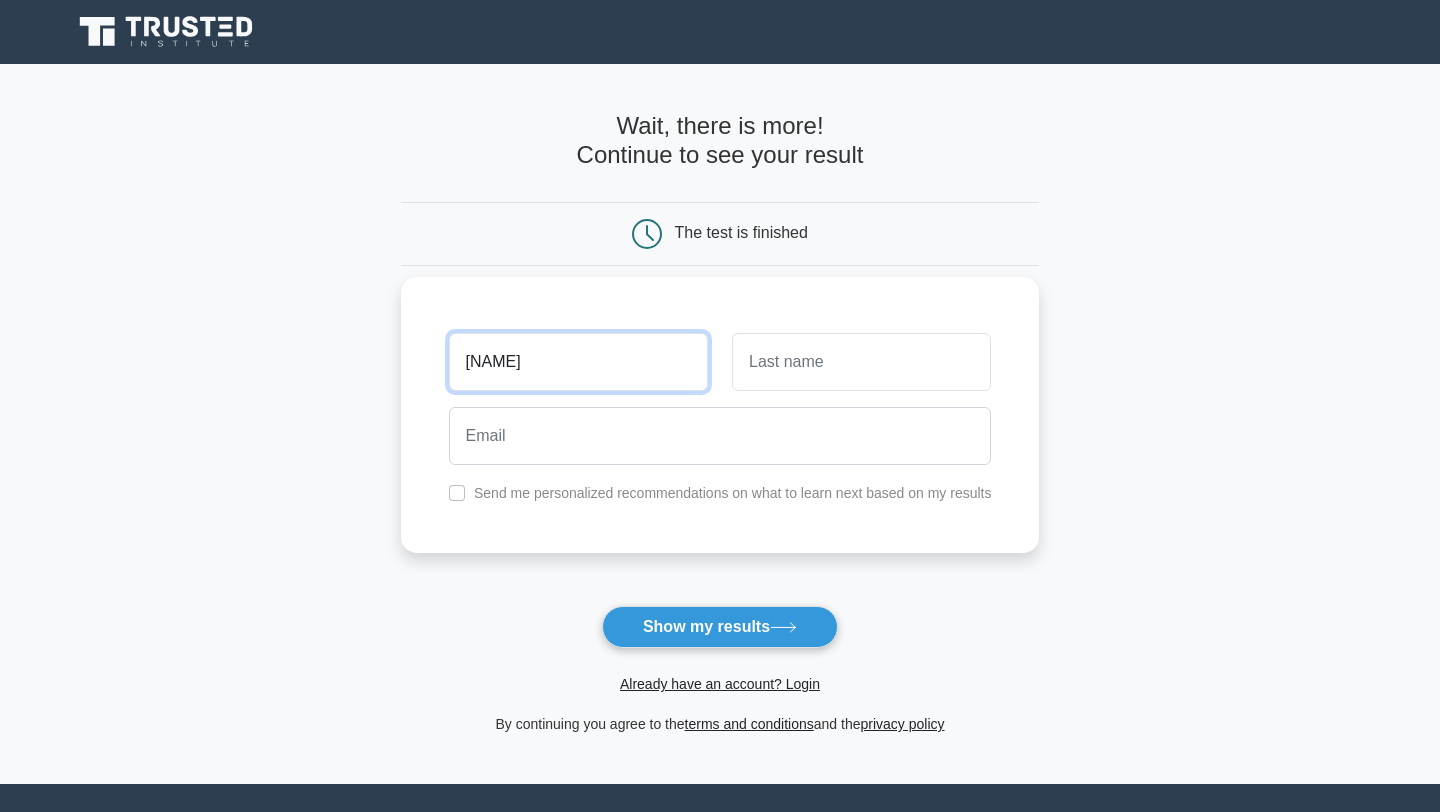 type on "sneha" 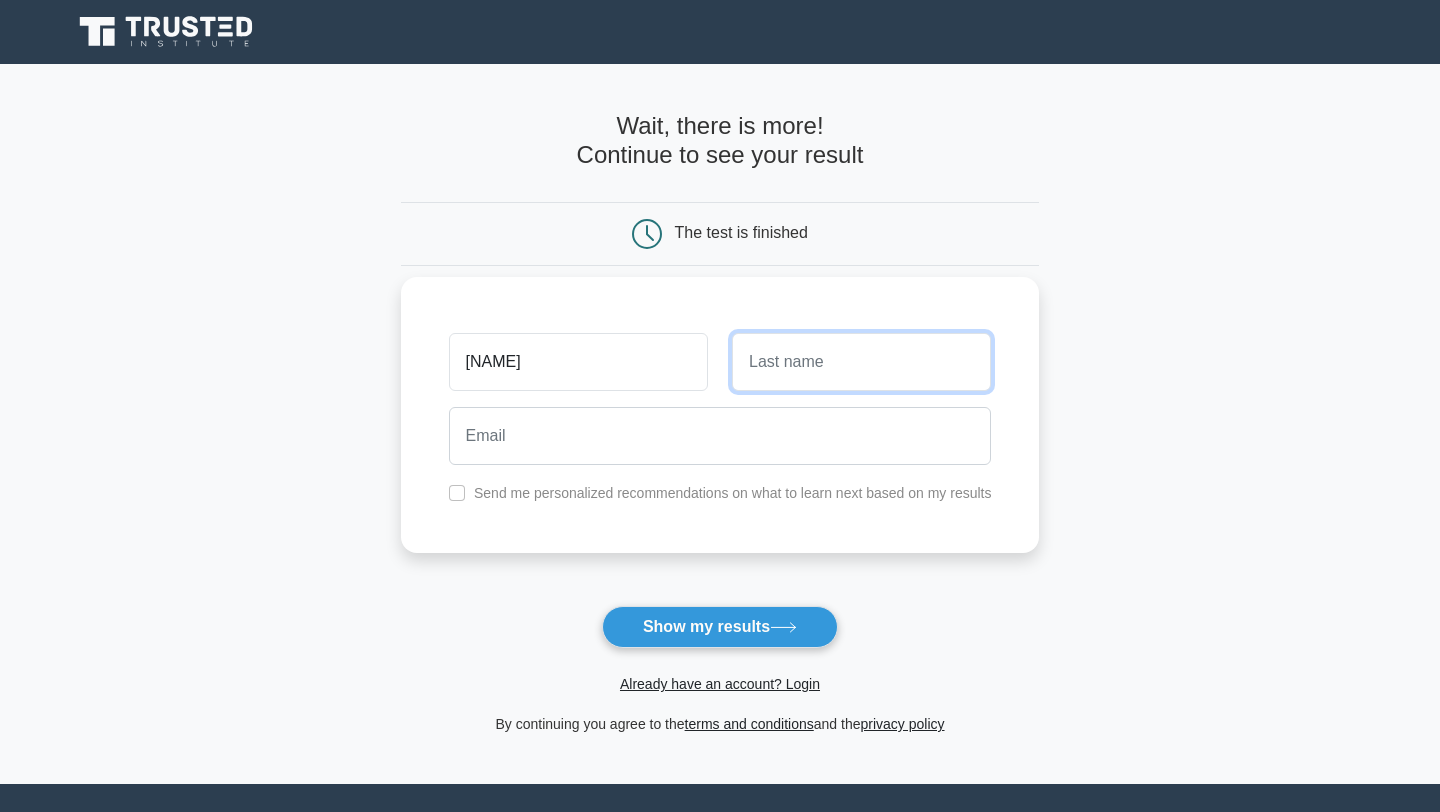click at bounding box center (861, 362) 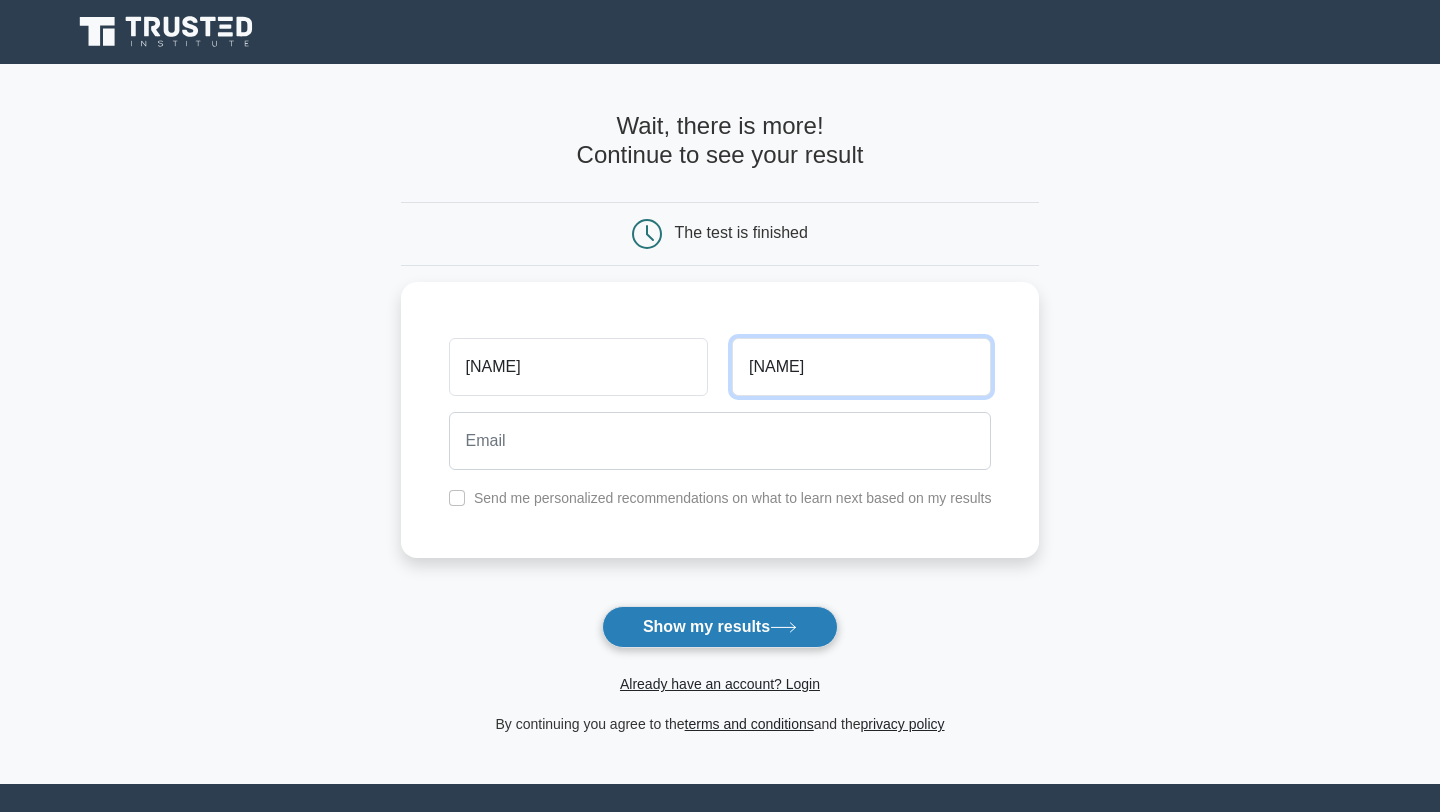 type on "hari" 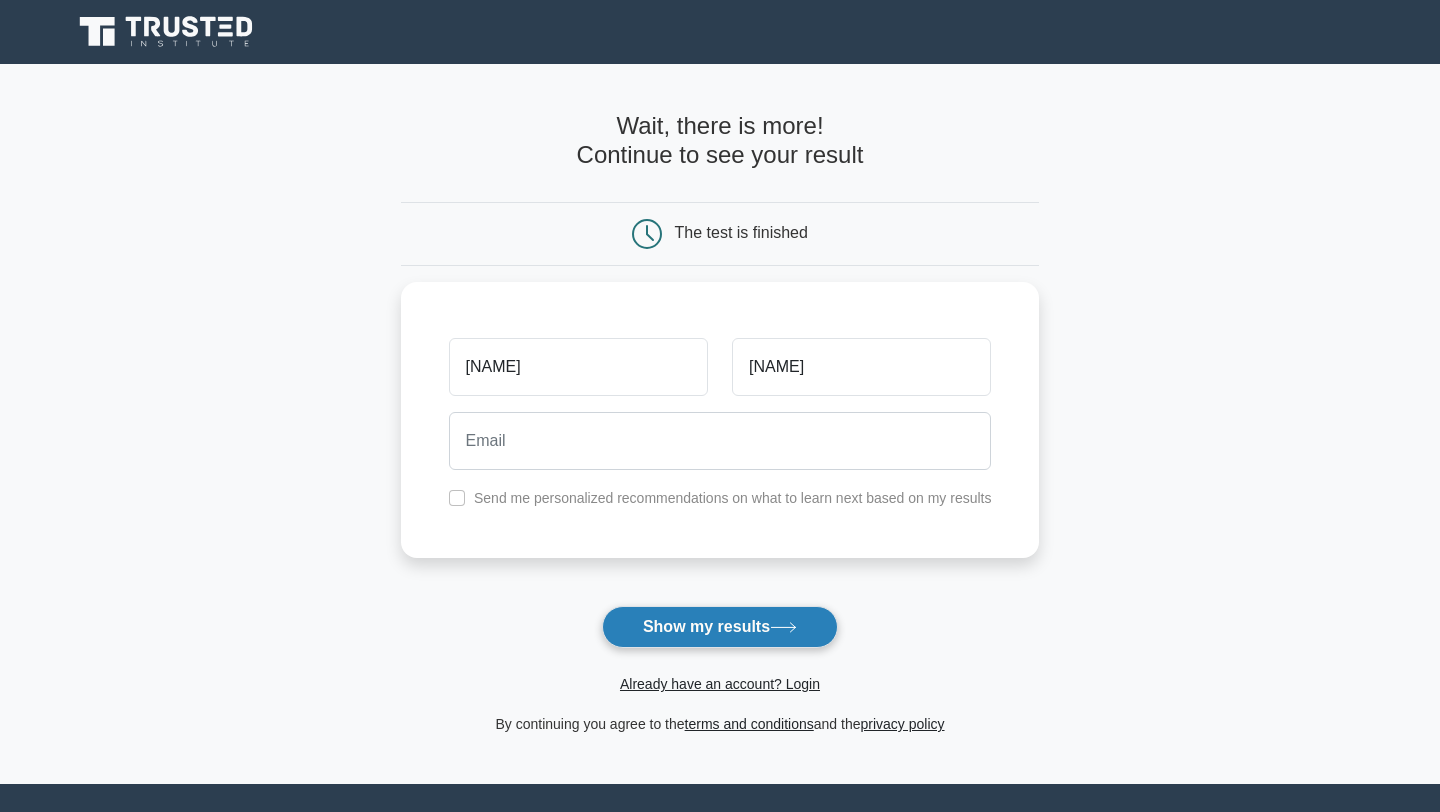 click on "Show my results" at bounding box center (720, 627) 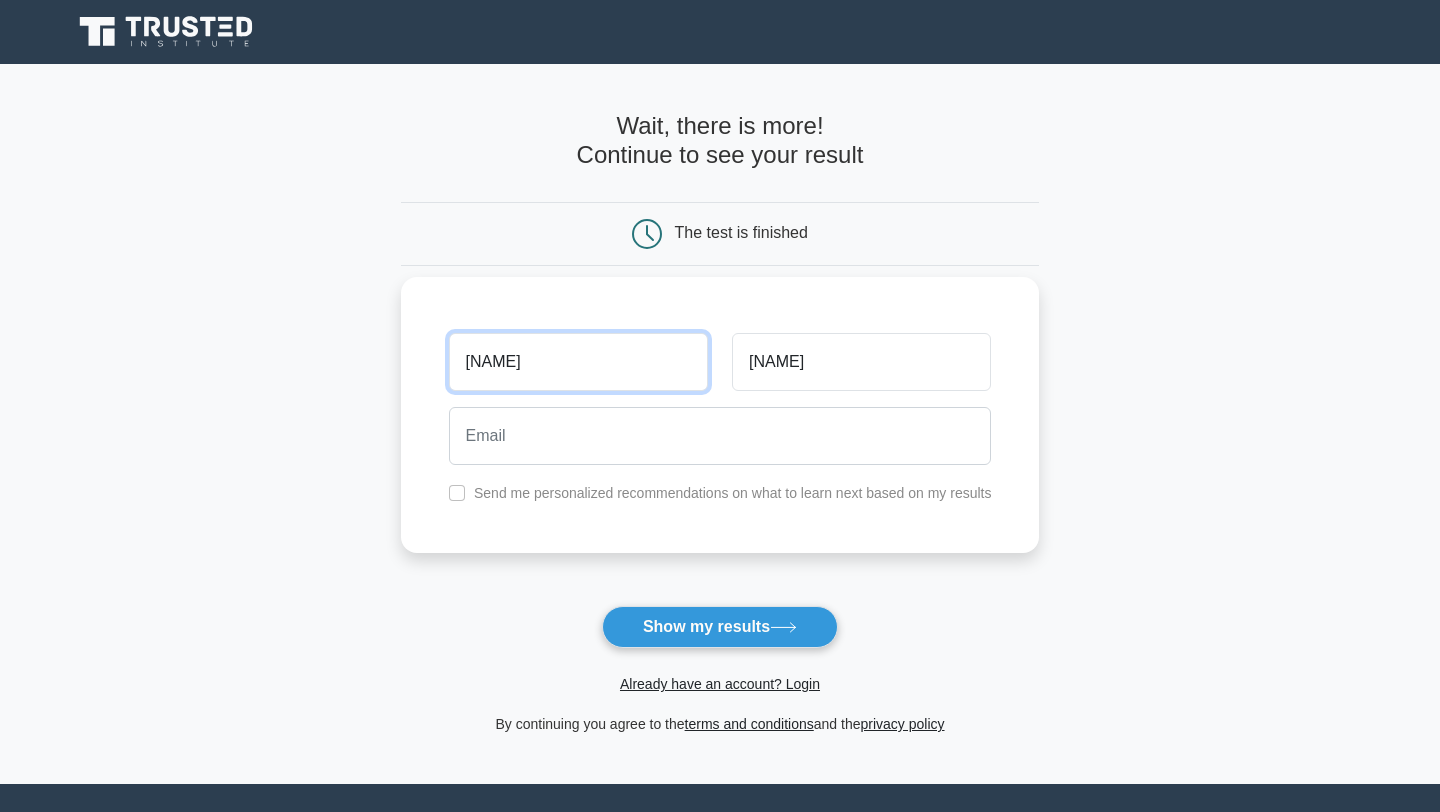 drag, startPoint x: 511, startPoint y: 362, endPoint x: 459, endPoint y: 362, distance: 52 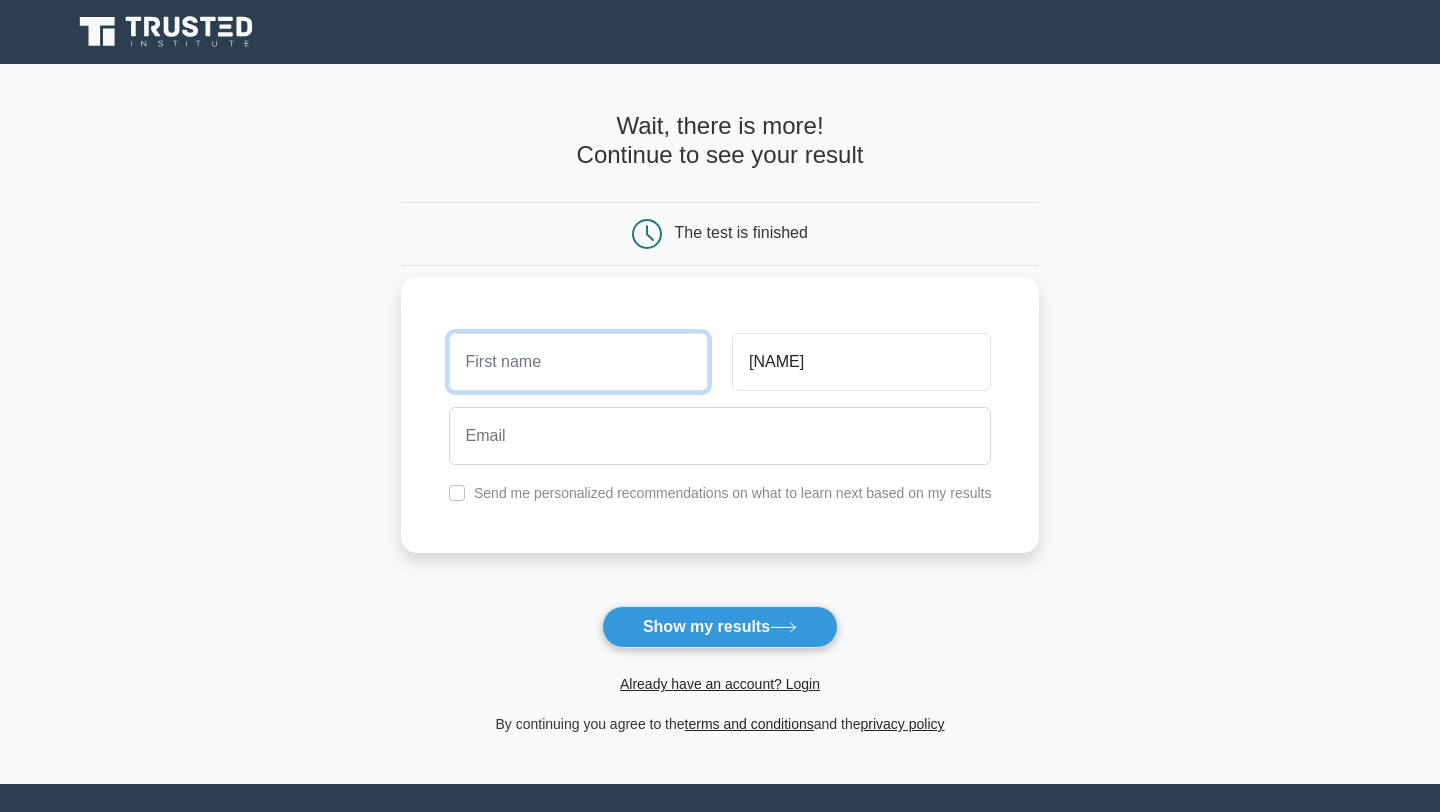 type 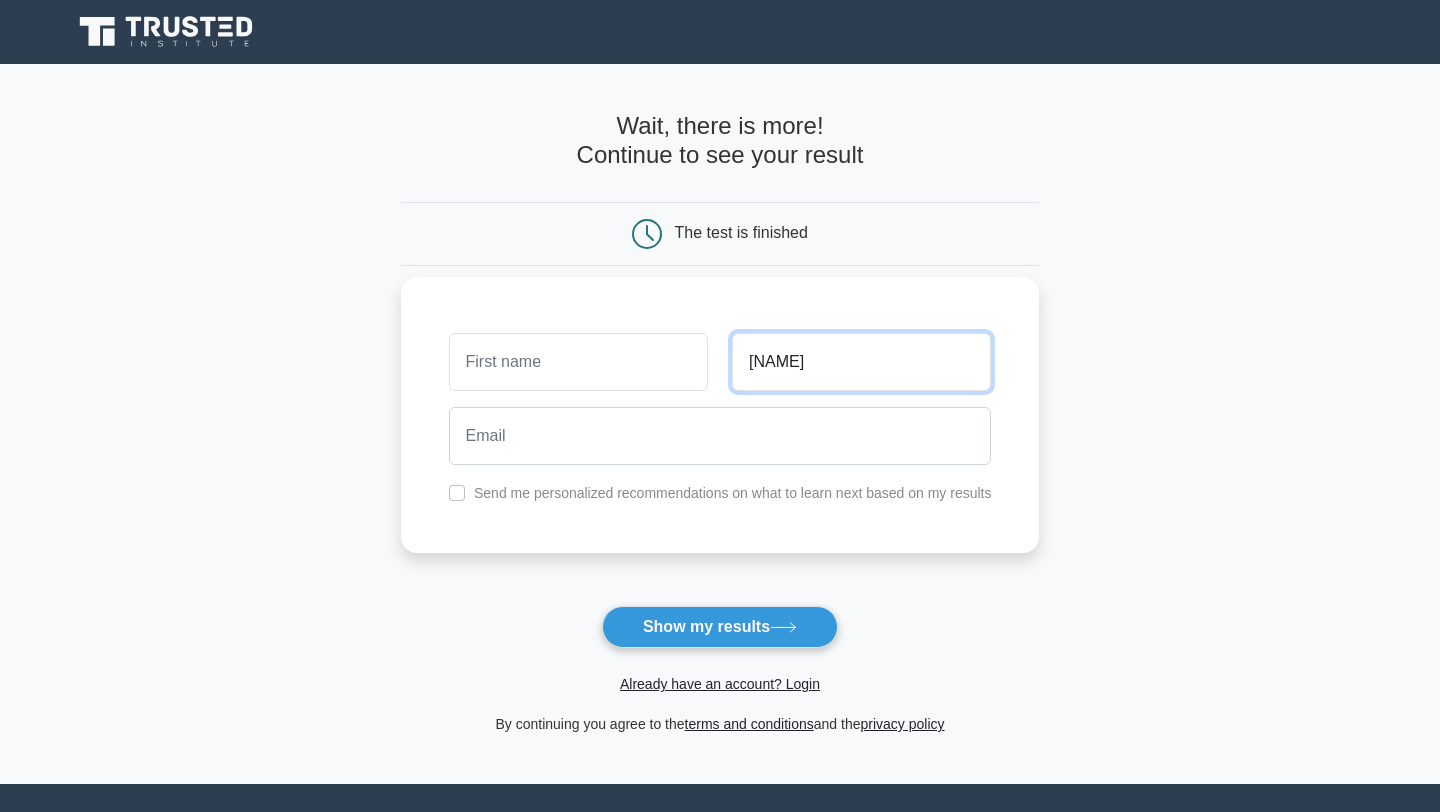 drag, startPoint x: 784, startPoint y: 360, endPoint x: 713, endPoint y: 360, distance: 71 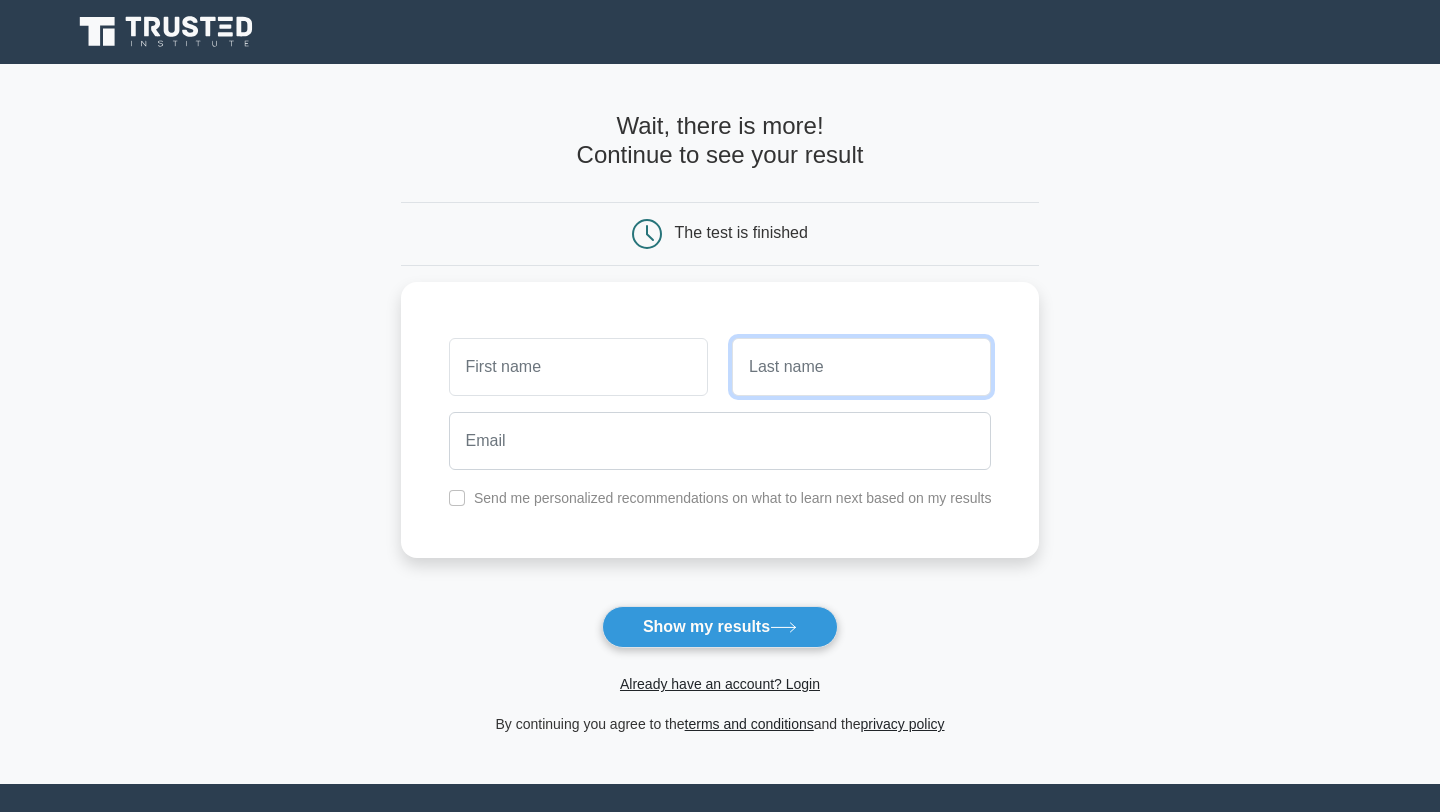 type 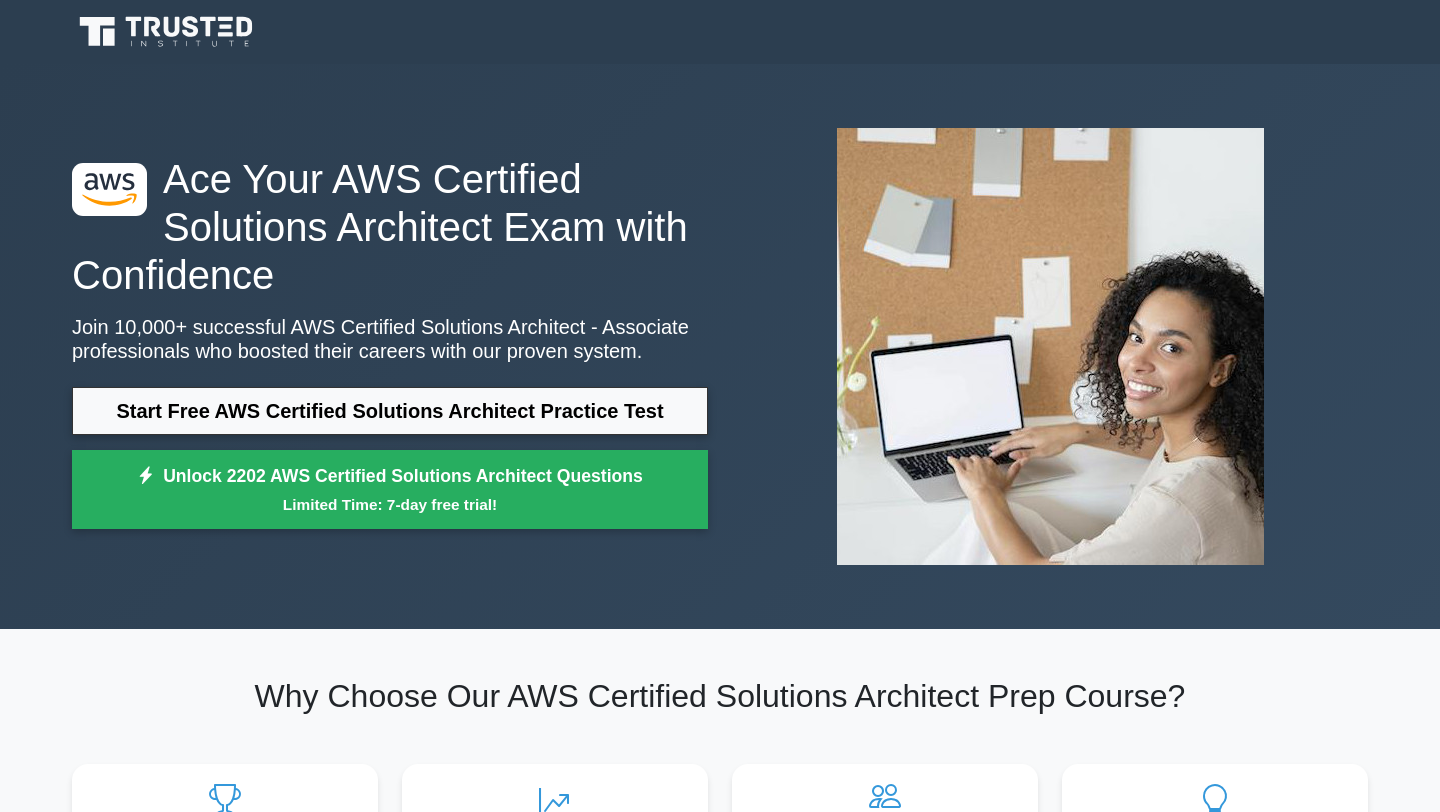 scroll, scrollTop: 0, scrollLeft: 0, axis: both 